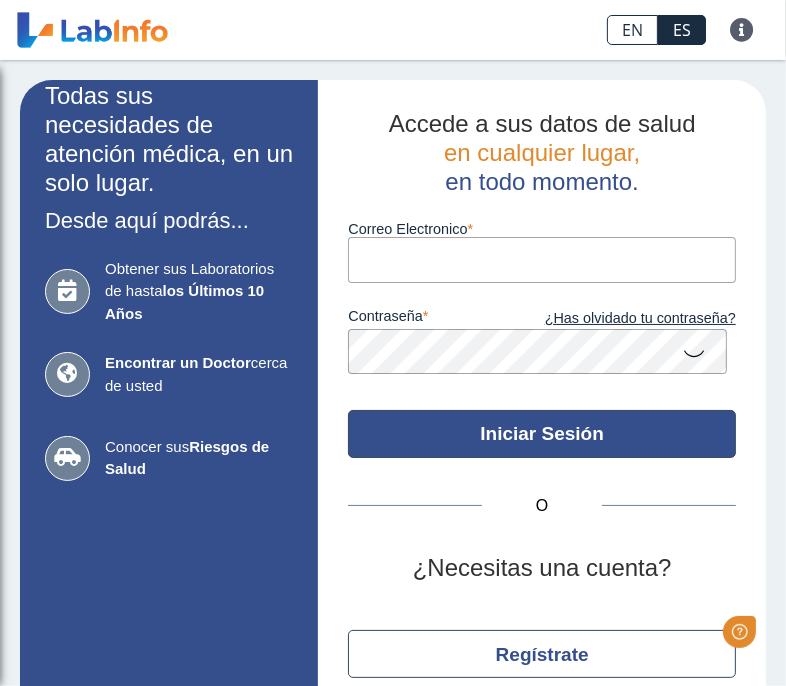 scroll, scrollTop: 0, scrollLeft: 0, axis: both 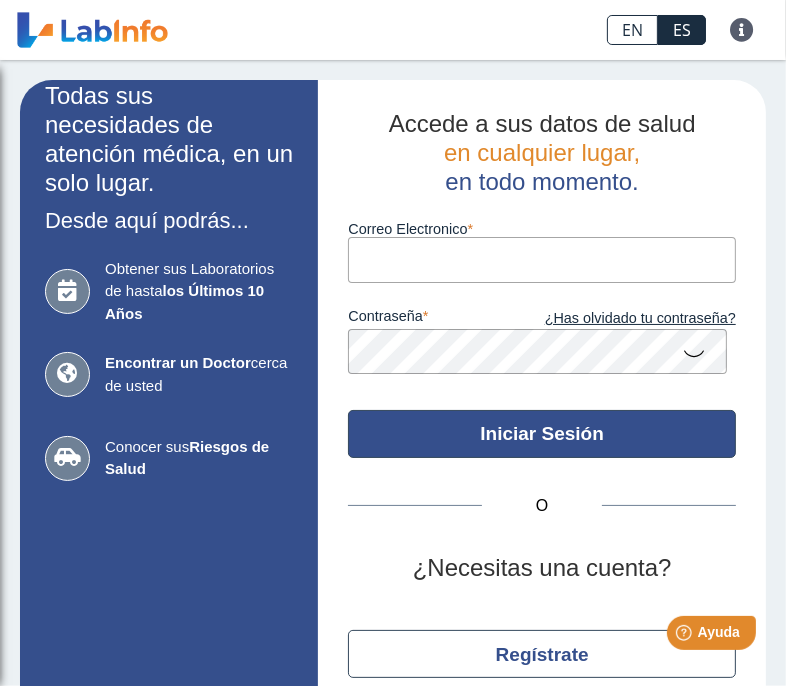 type on "[EMAIL]" 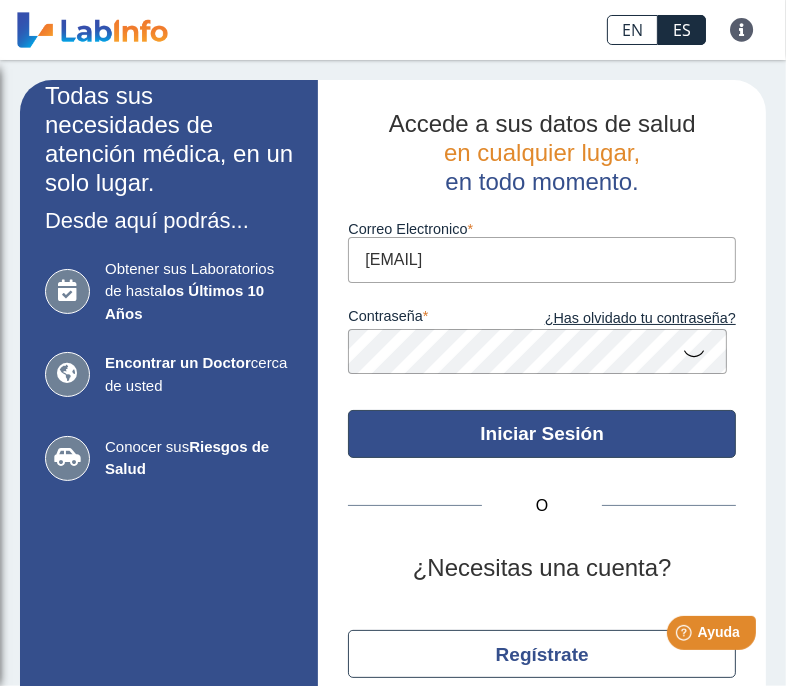 click on "Iniciar Sesión" 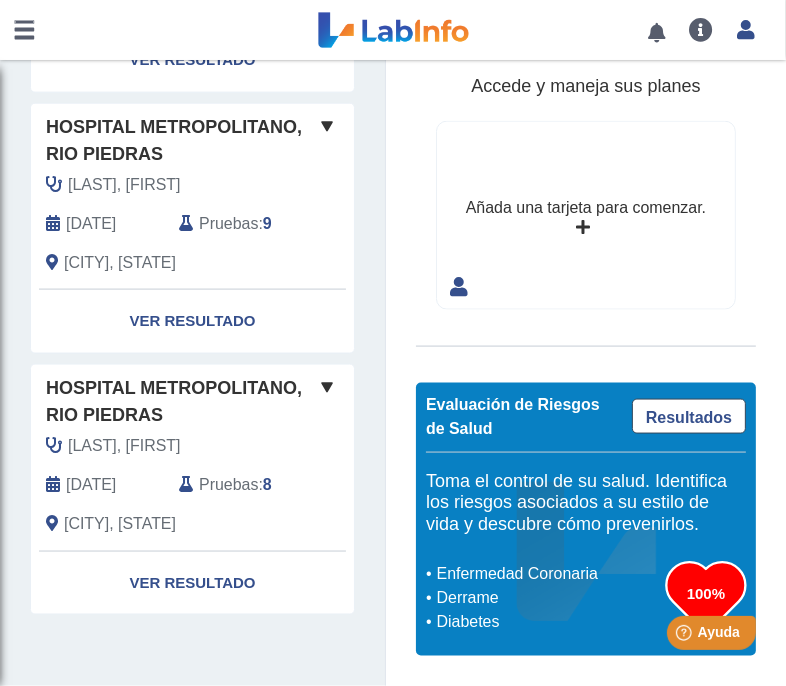 scroll, scrollTop: 1758, scrollLeft: 0, axis: vertical 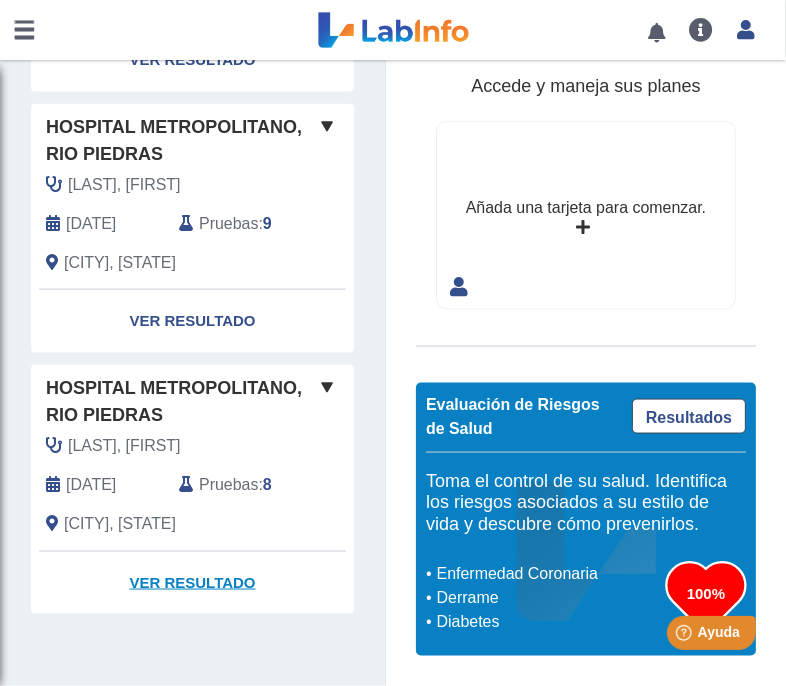 click on "Ver Resultado" 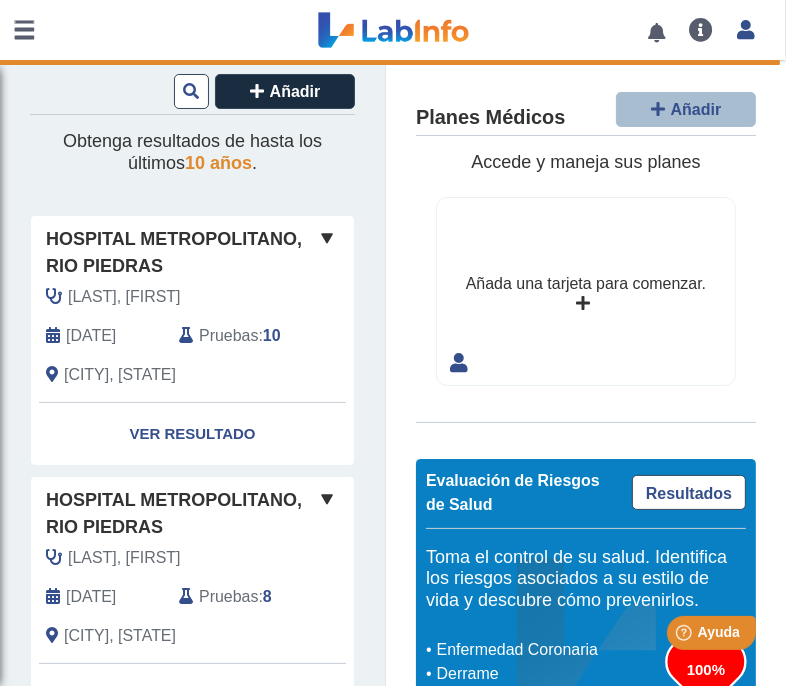 scroll, scrollTop: 0, scrollLeft: 0, axis: both 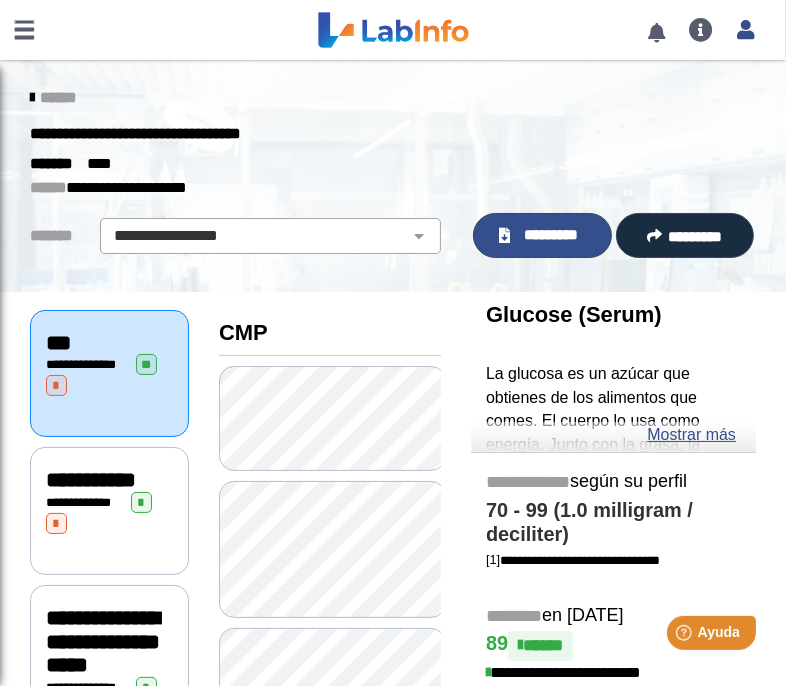 click on "*********" 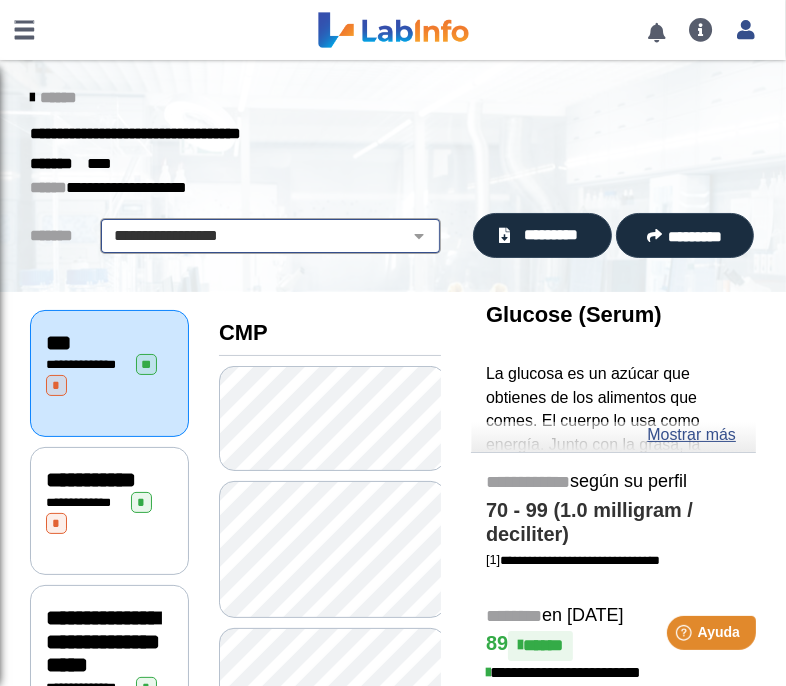 click on "**********" 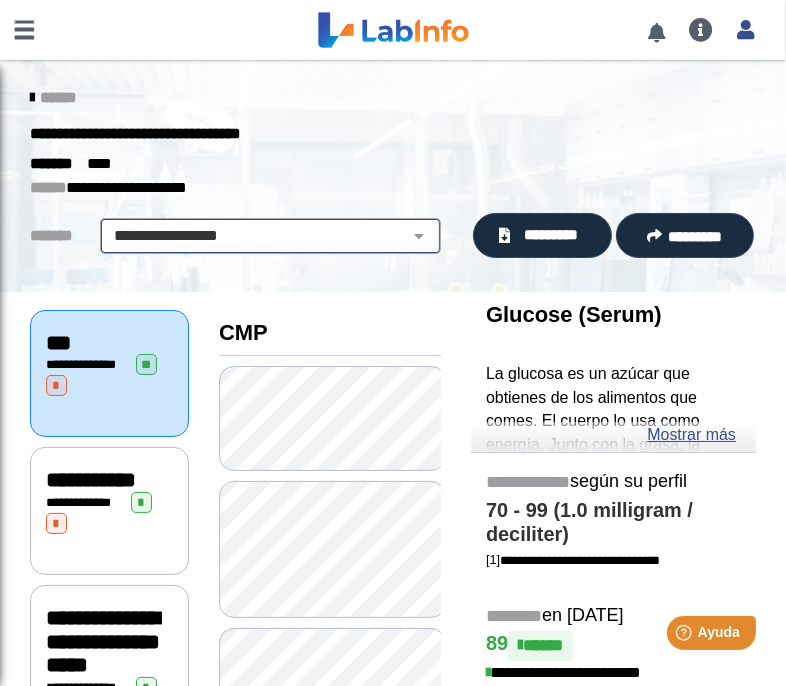 click on "**********" 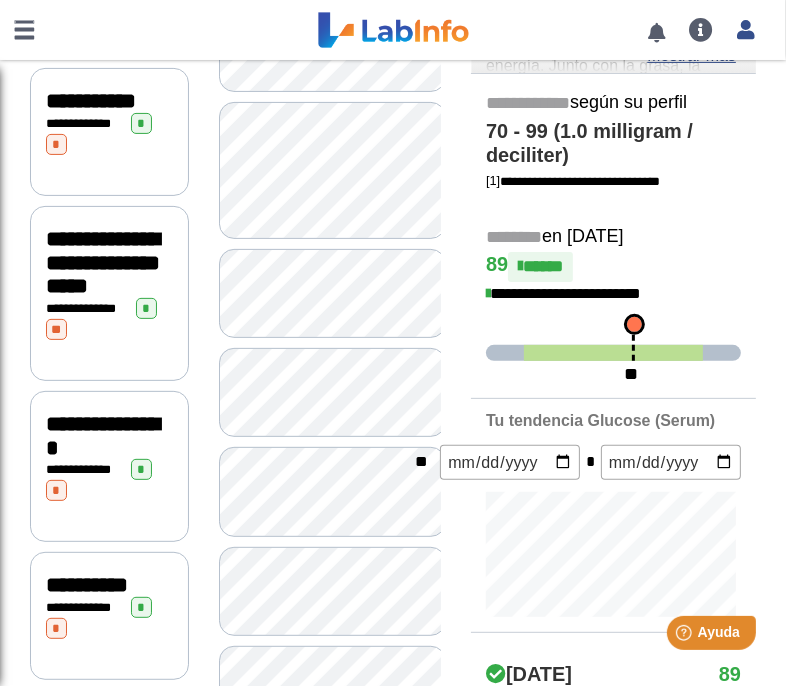scroll, scrollTop: 0, scrollLeft: 0, axis: both 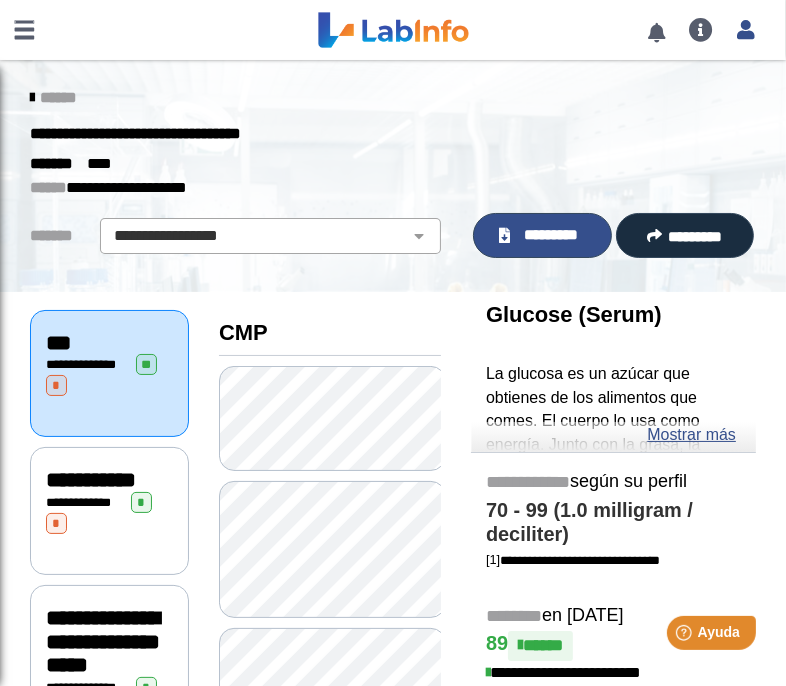 click on "*********" 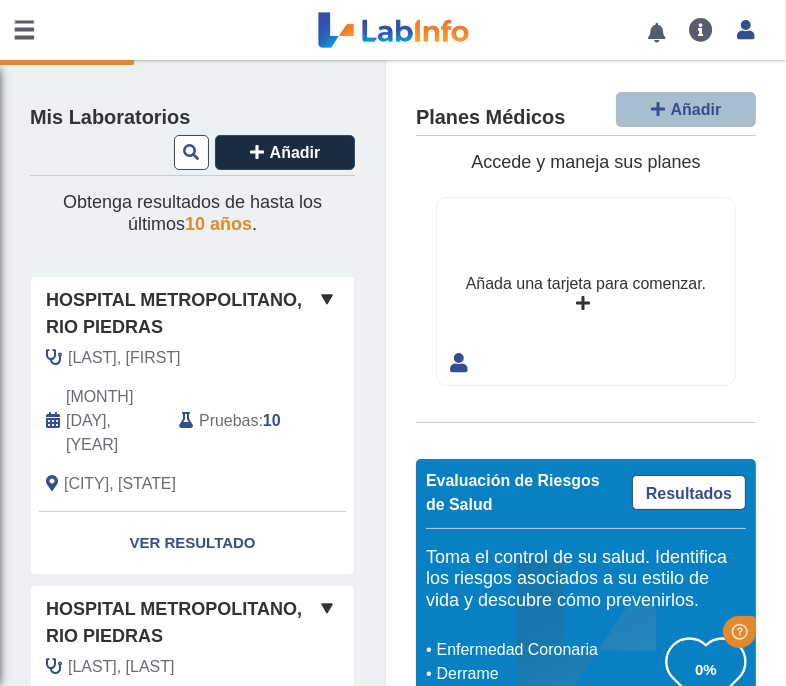 scroll, scrollTop: 0, scrollLeft: 0, axis: both 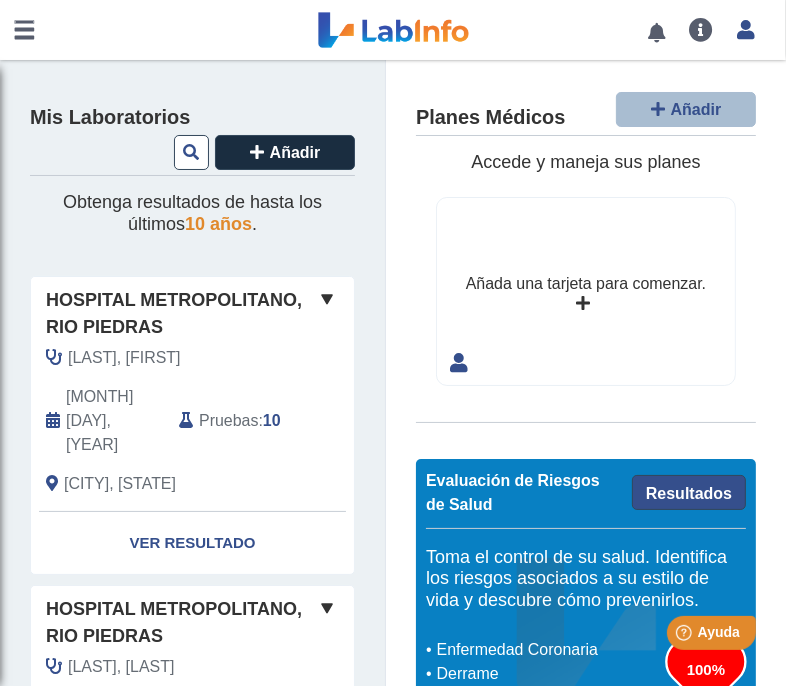 click on "Resultados" 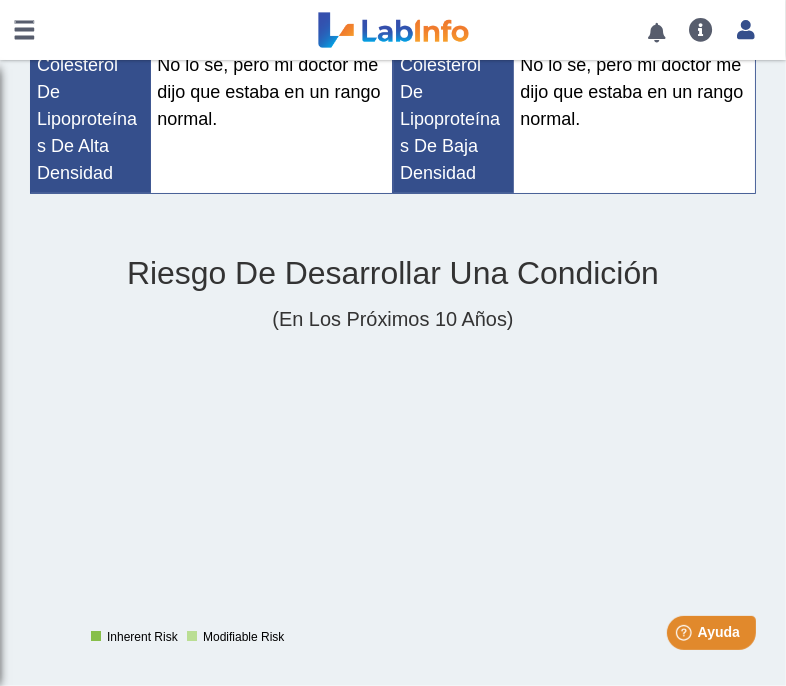 scroll, scrollTop: 0, scrollLeft: 0, axis: both 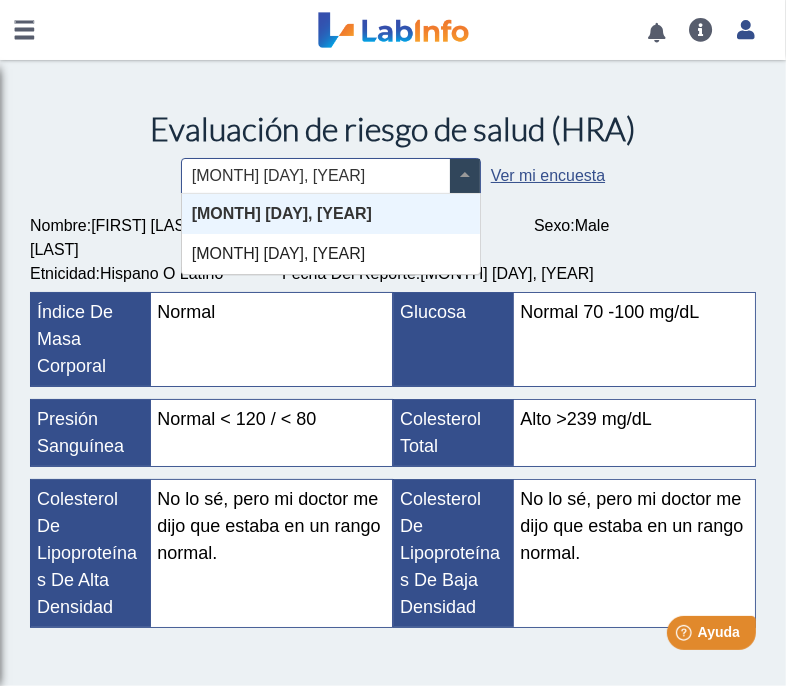click 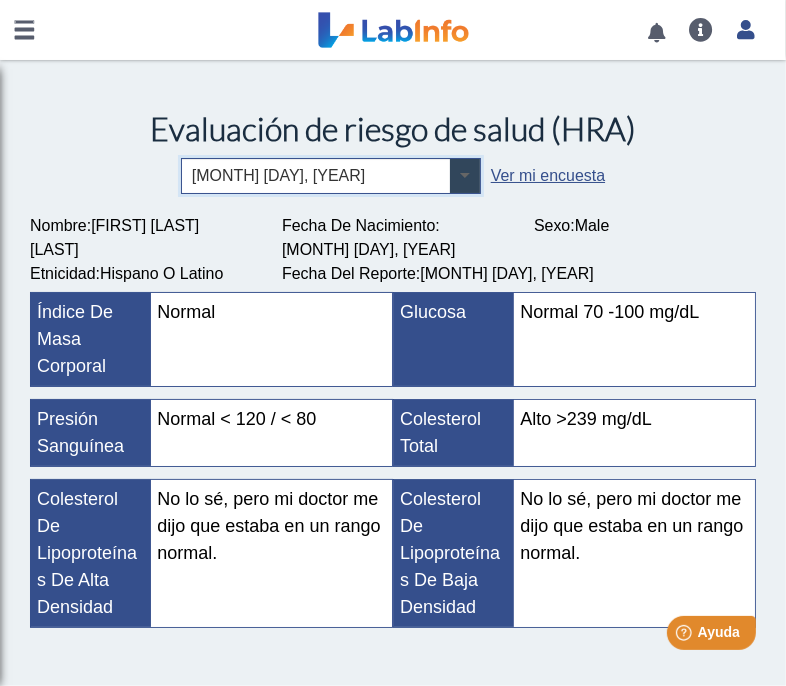 click 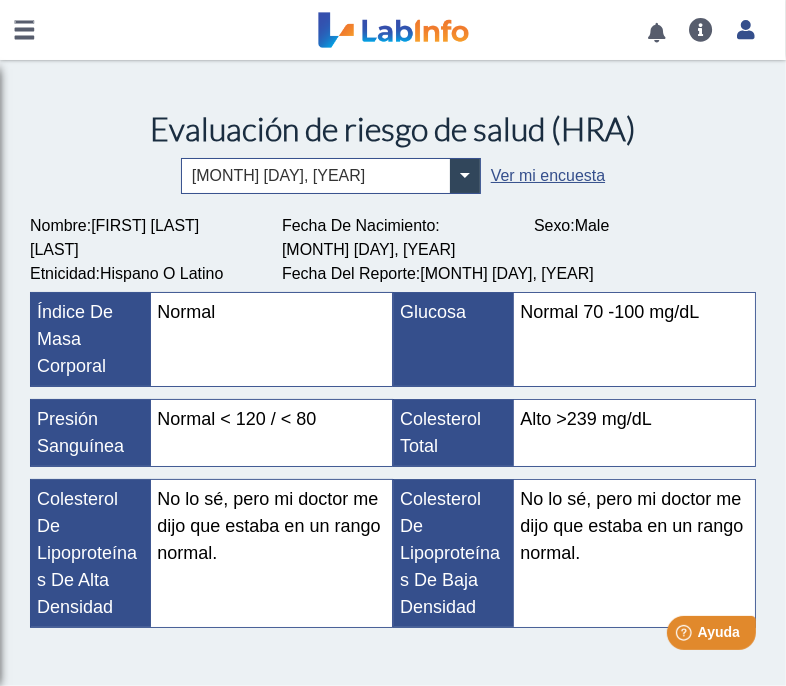 click on "× [DATE] Ver mi encuesta" 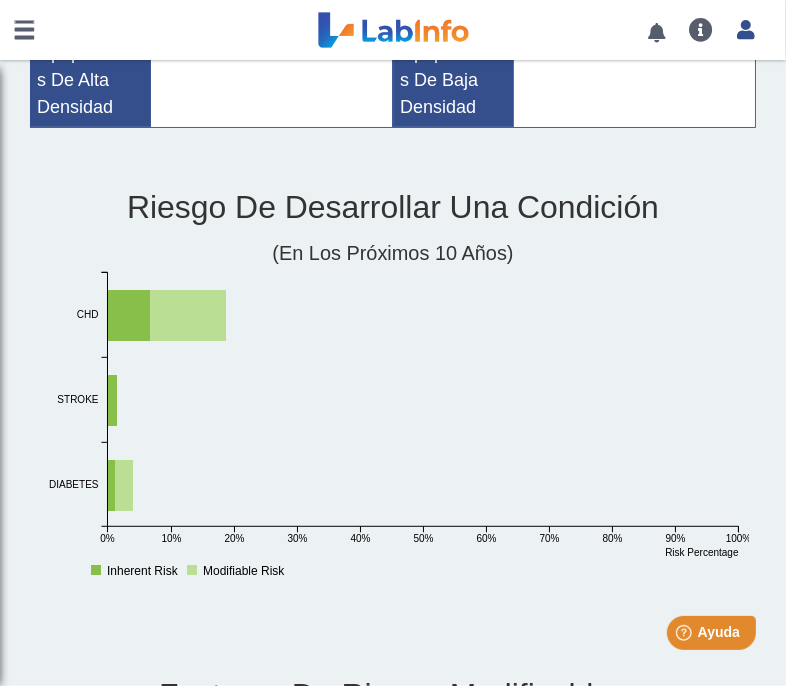 scroll, scrollTop: 0, scrollLeft: 0, axis: both 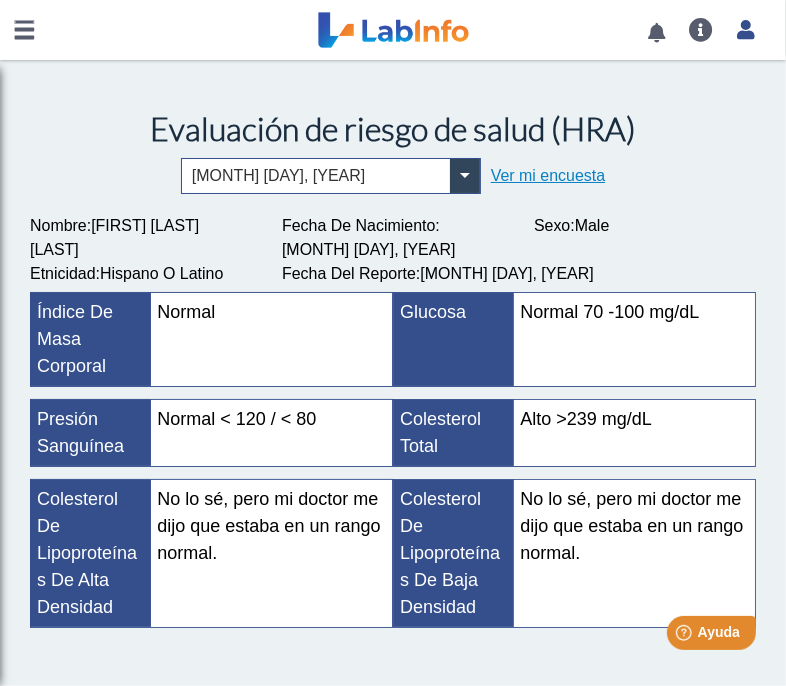 click on "Ver mi encuesta" 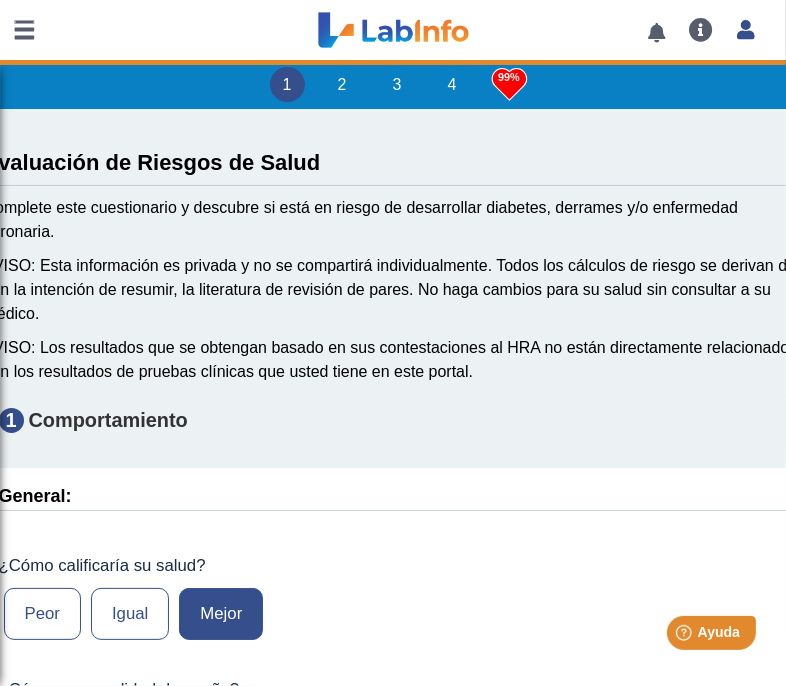 type on "I got weight 176" 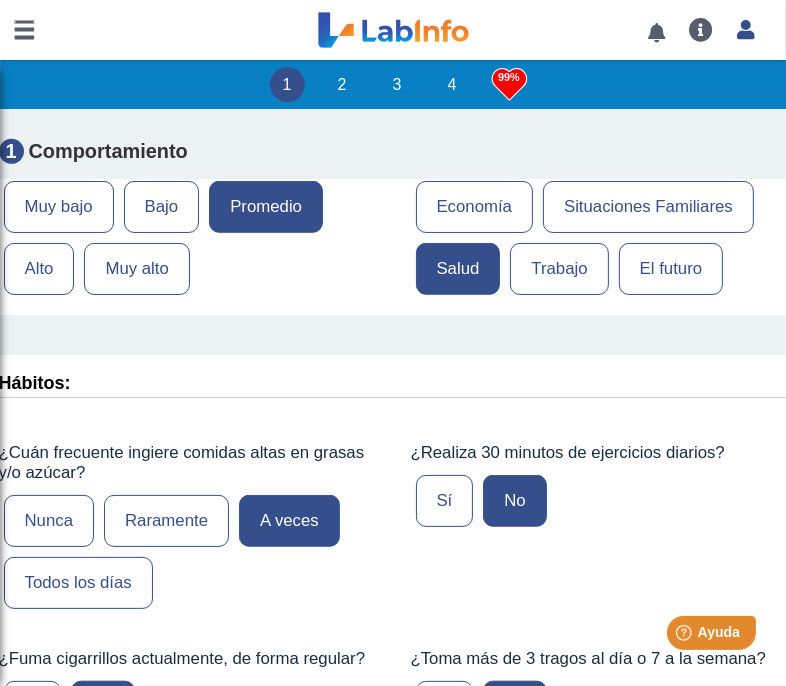 scroll, scrollTop: 1000, scrollLeft: 0, axis: vertical 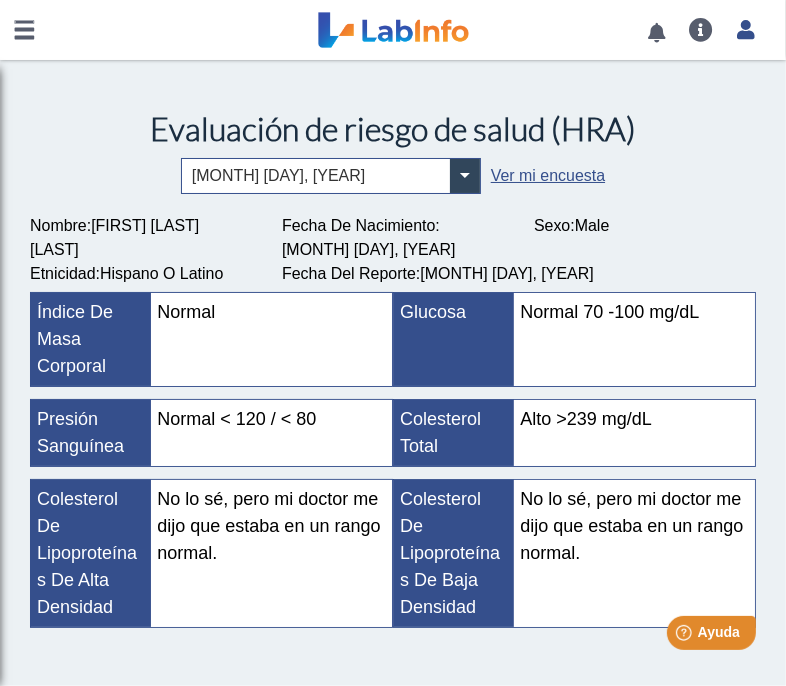click at bounding box center [24, 30] 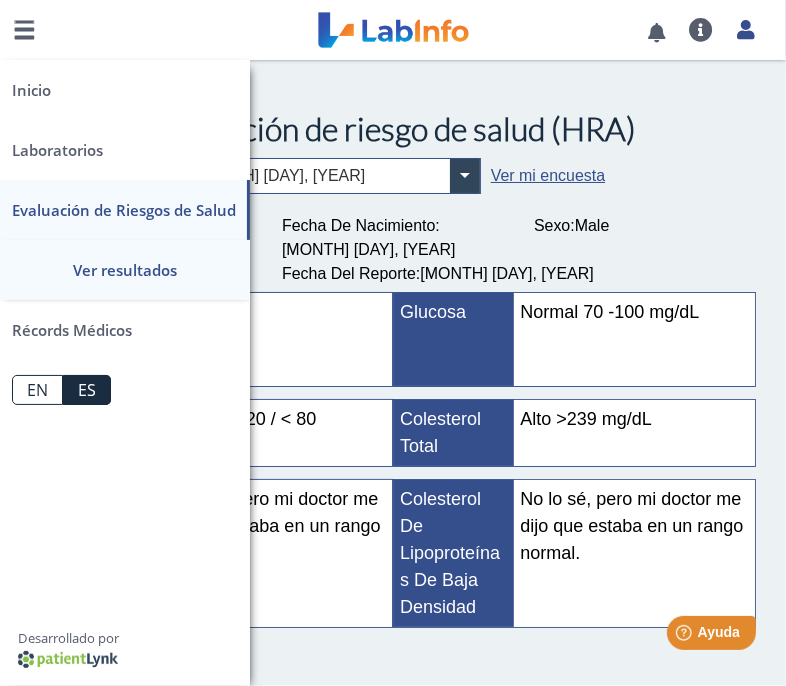 click on "EN" at bounding box center [37, 390] 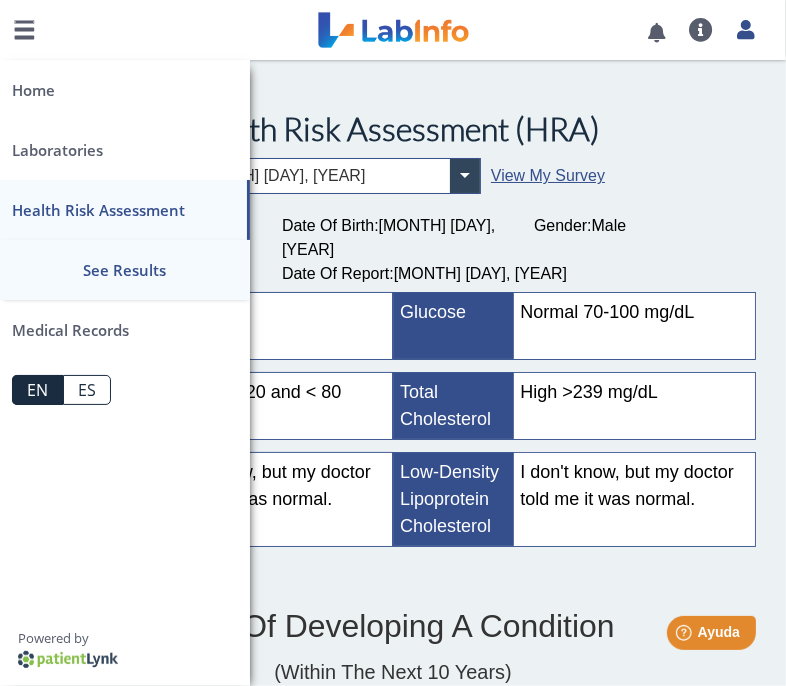 click on "Health Risk Assessment (HRA) × [DATE] View My Survey First Name :  [FIRST] [LAST] [LAST] Date of Birth :  [MONTH] [DAY], [YEAR] Gender :   Male  Ethnicity :   Hispanic or Latino  Date of Report :  [MONTH] [DAY], [YEAR] Body Mass Index Normal Glucose Normal 70-100 mg/dL Blood Pressure Normal < 120 and < 80 Total Cholesterol High >239 mg/dL High-Density Lipoprotein Cholesterol I don't know, but my doctor told me it was normal. Low-Density Lipoprotein Cholesterol I don't know, but my doctor told me it was normal. Risk of developing a condition (Within the next 10 years) CHD STROKE DIABETES Risk Percentage 0% 10% 20% 30% 40% 50% 60% 70% 80% 90% 100% 0 0.1 0.2 0.3 0.4 0.5 0.6 0.7 0.8 0.9 1 Inherent Risk Modifiable Risk Modifiable Risk Factors Coronary Heart Disease (CHD) 100.0% 0 Risk Percentage -5% 0% 5% 10% 15% 20% 25% 30% 35% 40% 45% 50% 55% 0 0.1 0.2 0.3 0.4 0.5 0.6 0.7 0.8 0.9 1 Diabetes Blood pressure Cholestrol HDLC LDLC Smoking Stroke No modifiable risk found for Stroke. 0 Risk Percentage -5% 0% 5% 10% 15% 20% 25% 30% 35%" 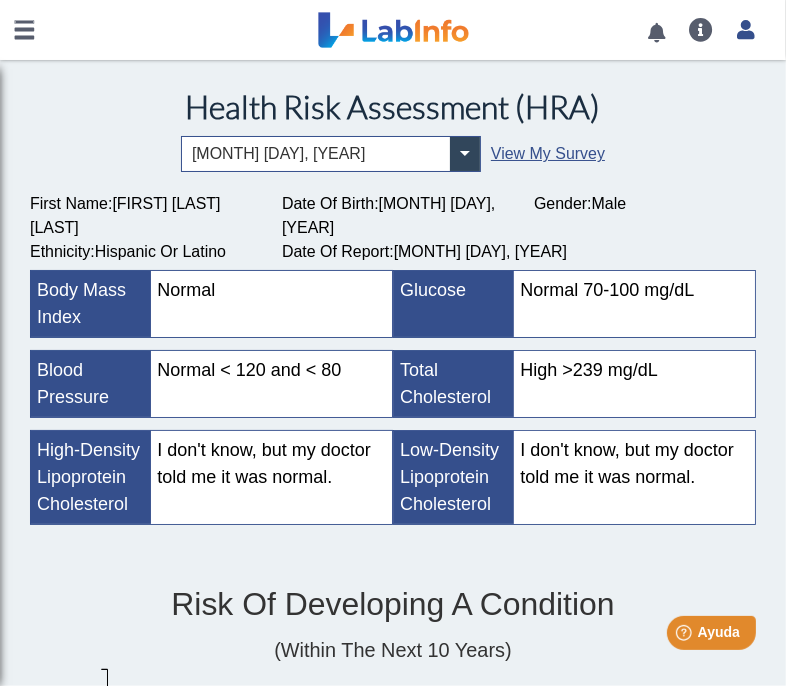 scroll, scrollTop: 0, scrollLeft: 0, axis: both 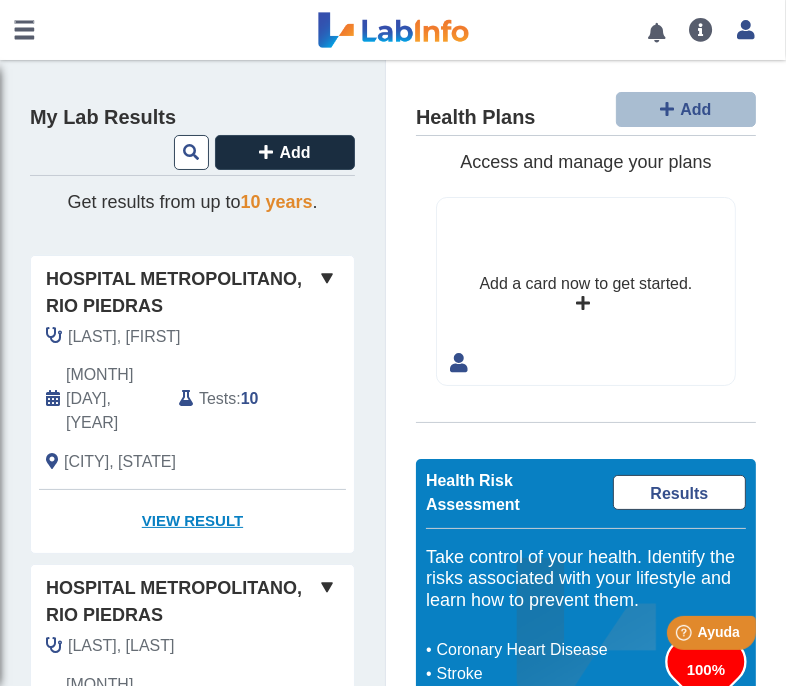 click on "View Result" 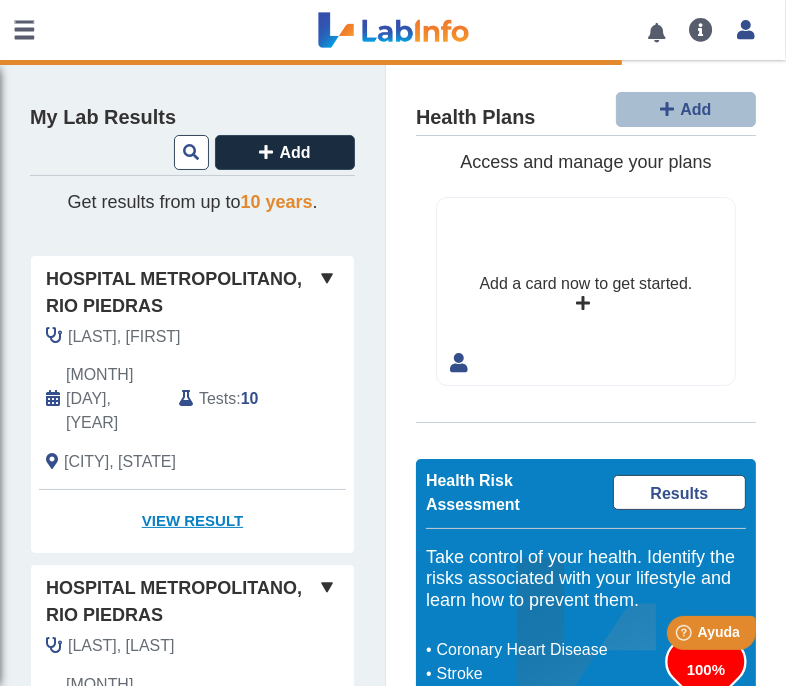 click on "View Result" 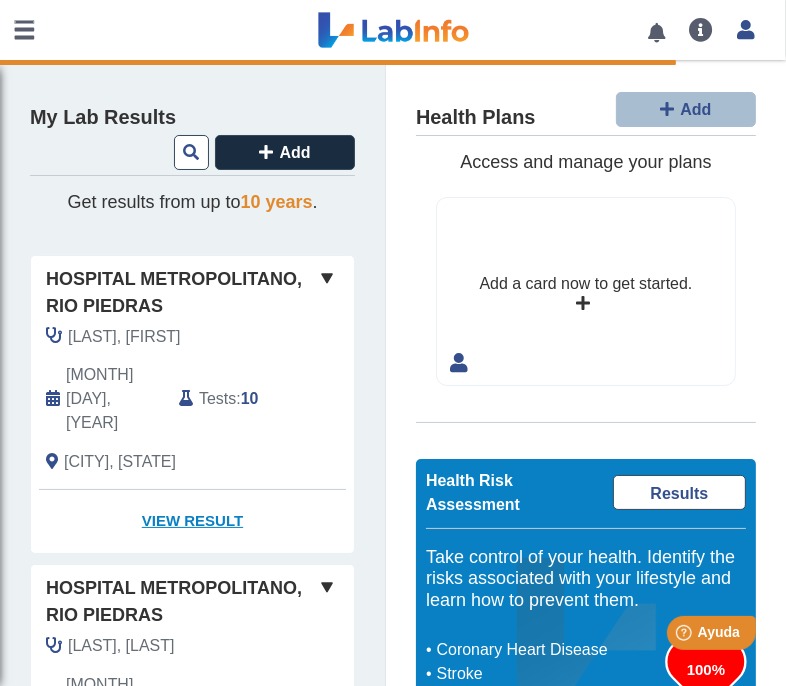 click on "View Result" 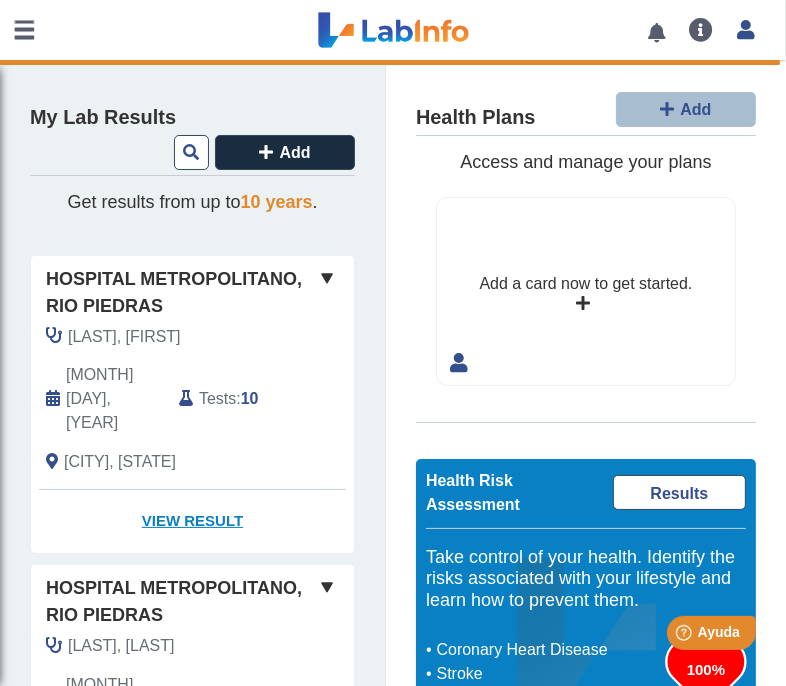 click on "View Result" 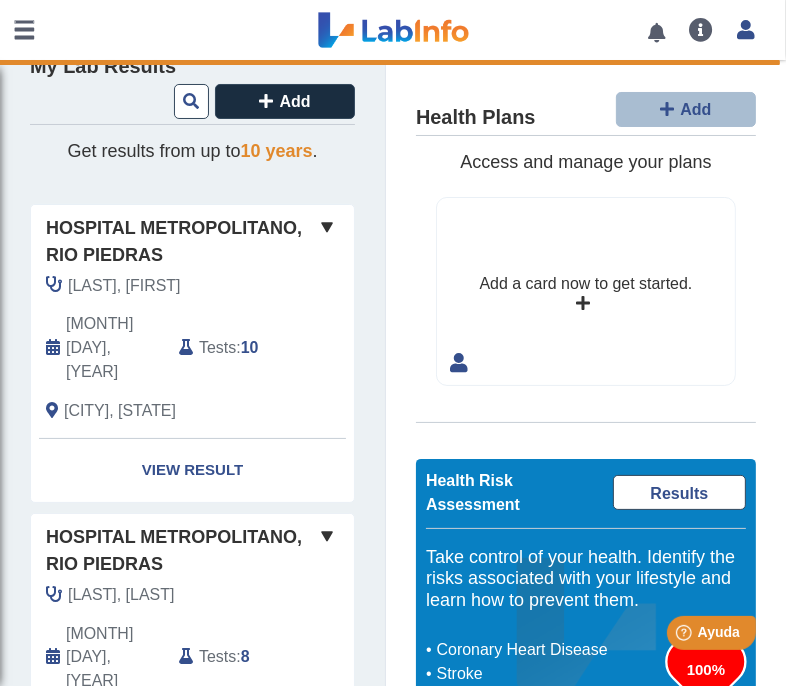 scroll, scrollTop: 0, scrollLeft: 0, axis: both 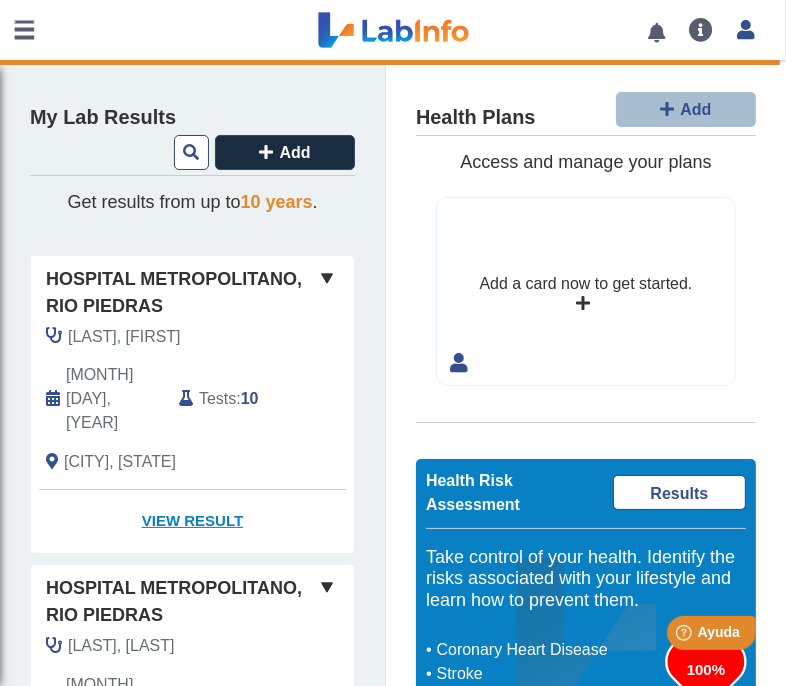 click on "View Result" 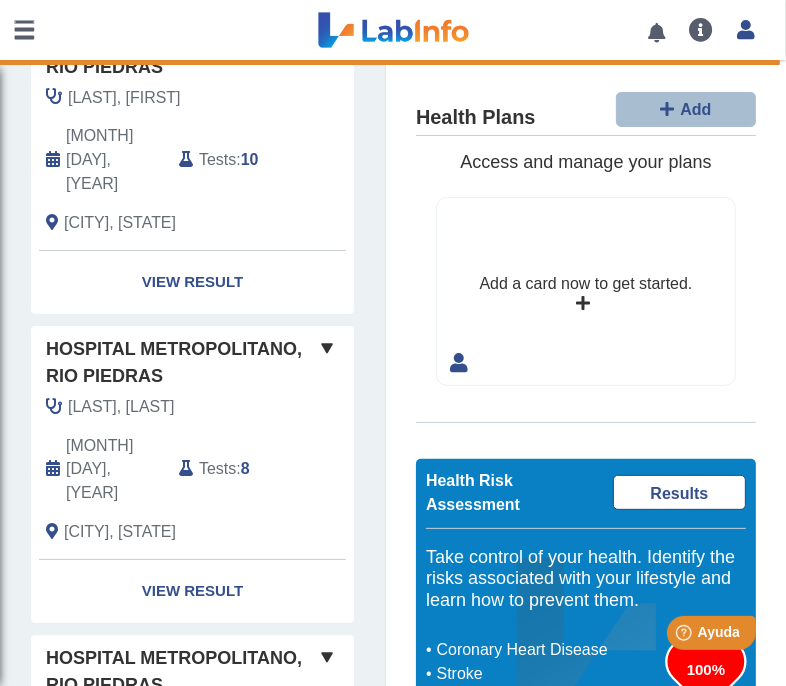 scroll, scrollTop: 0, scrollLeft: 0, axis: both 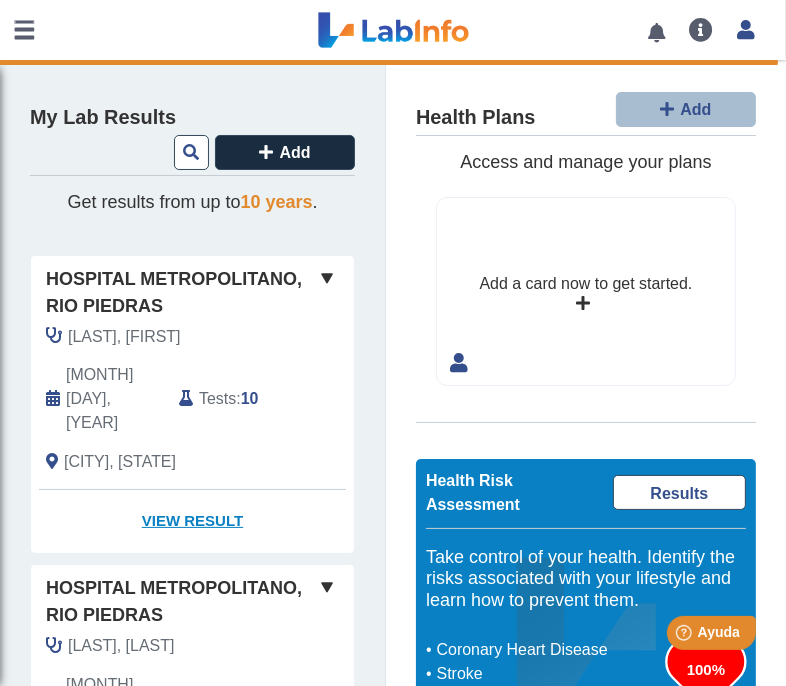 click on "View Result" 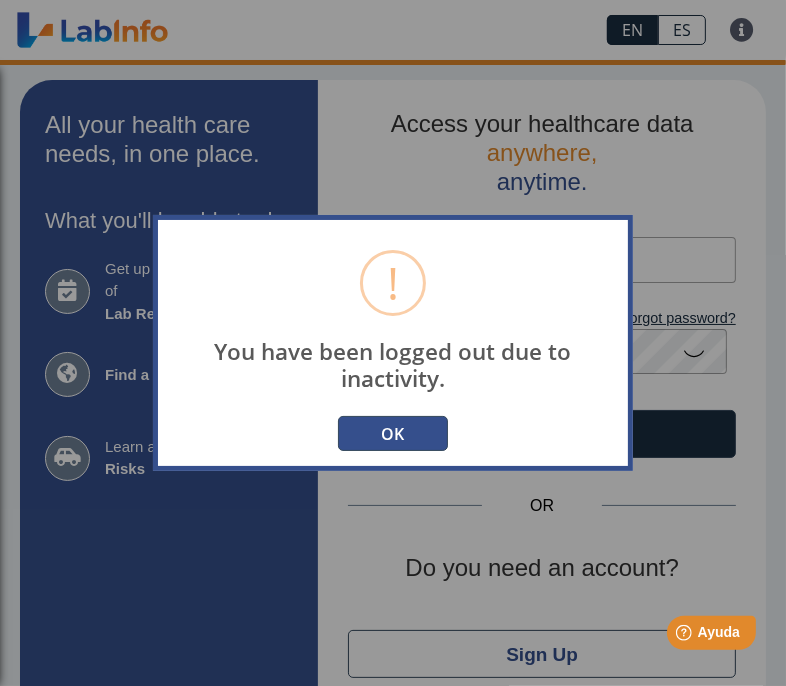 type on "[EMAIL]" 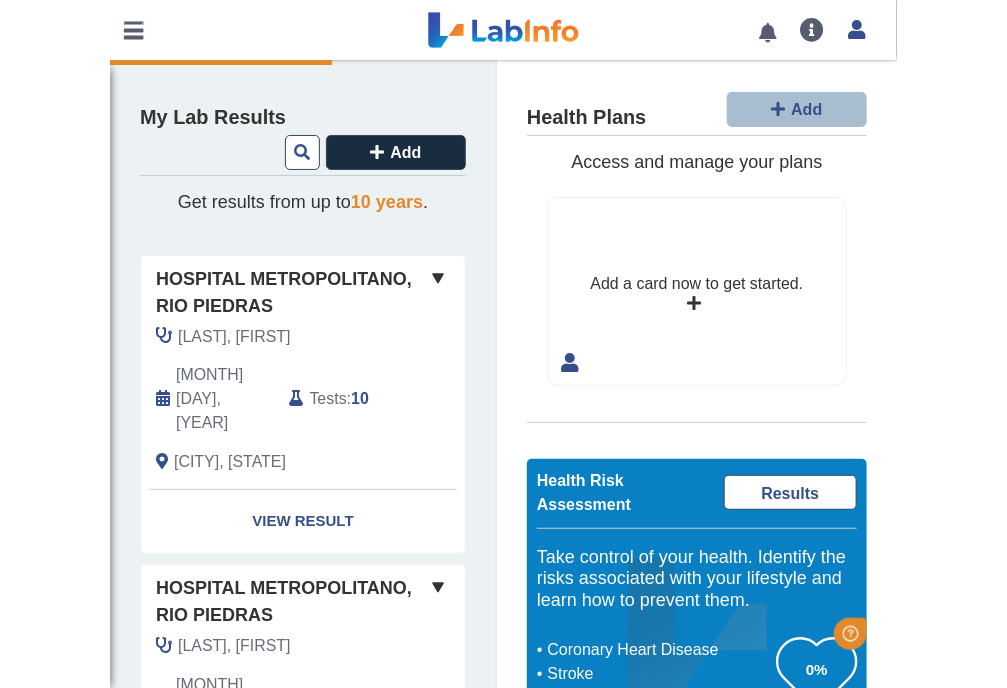 scroll, scrollTop: 0, scrollLeft: 0, axis: both 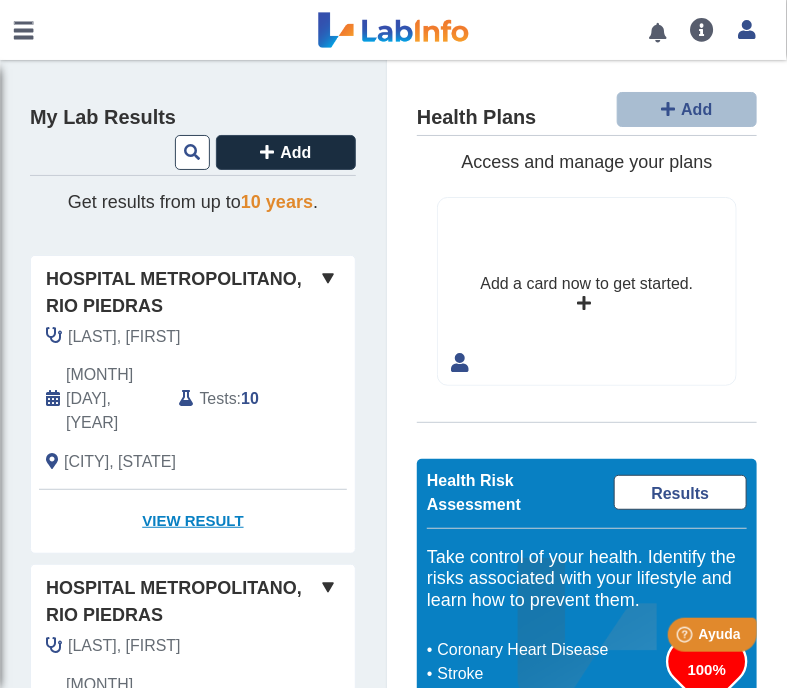 click on "View Result" 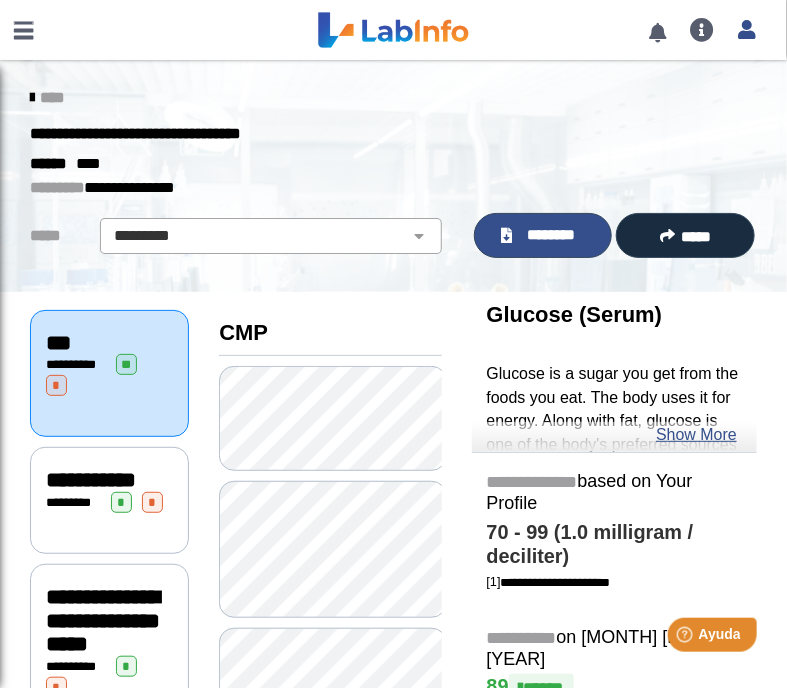 click on "********" 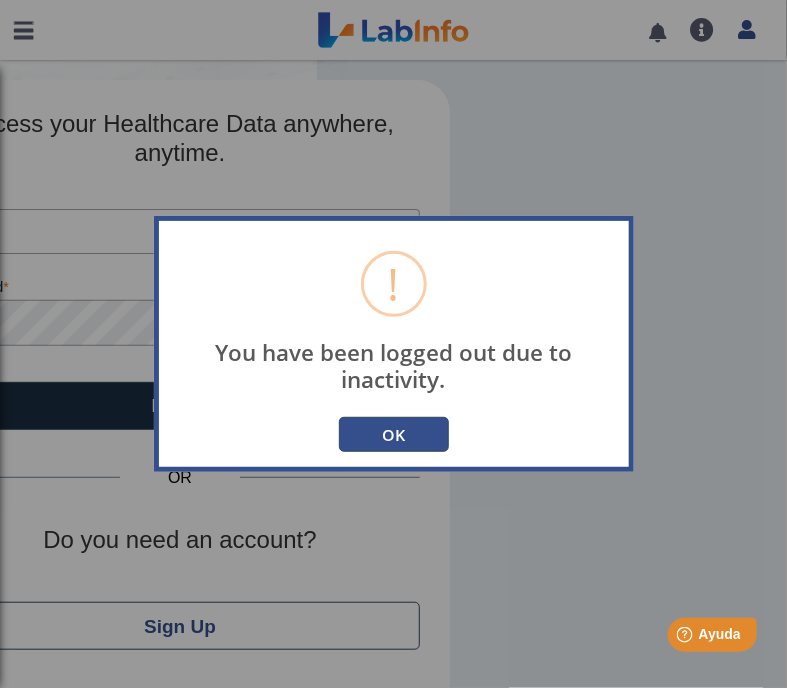 type on "[EMAIL]" 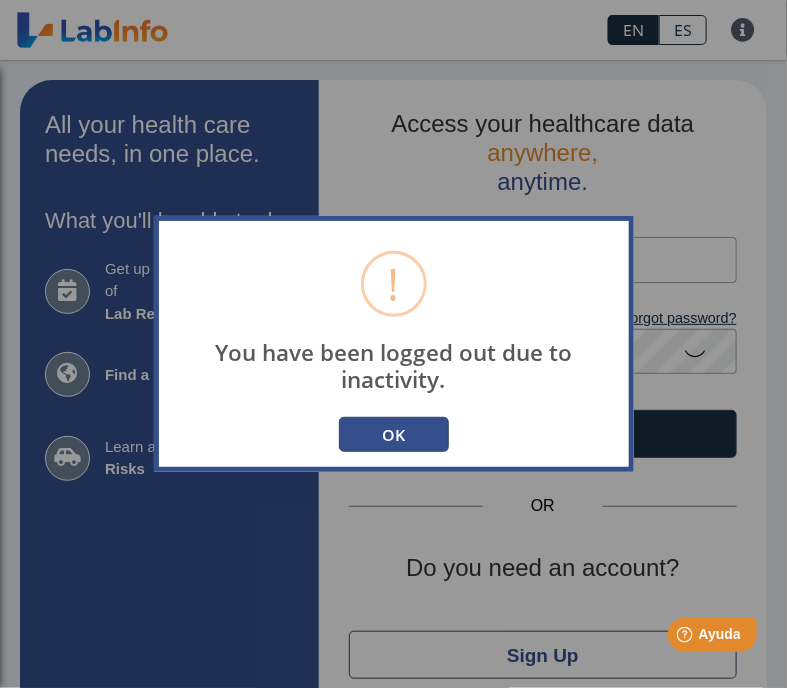 type 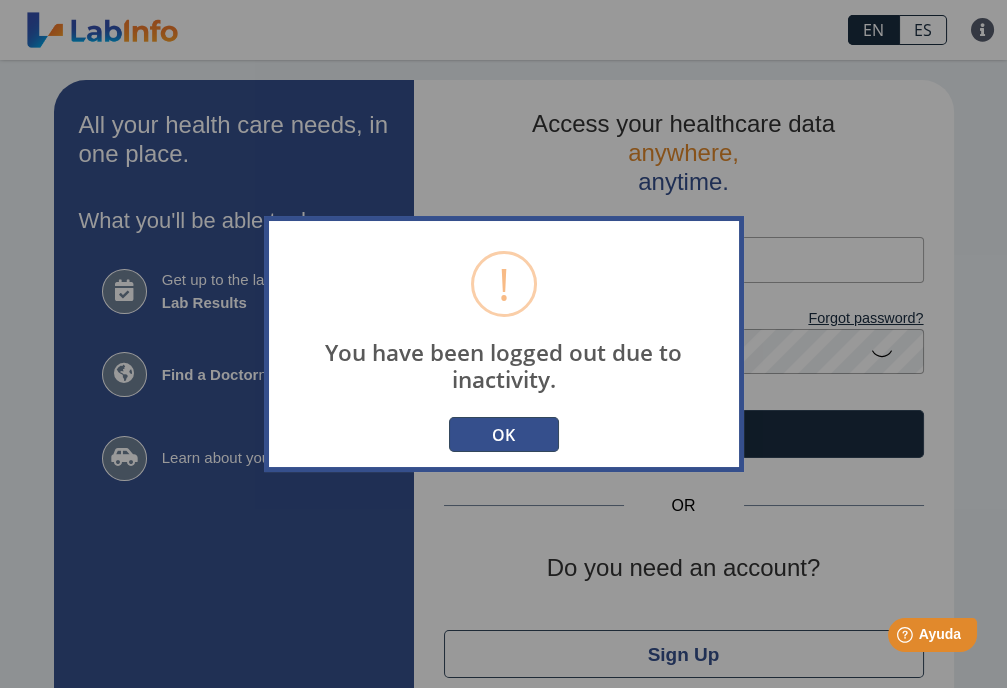 click on "OK" at bounding box center (504, 434) 